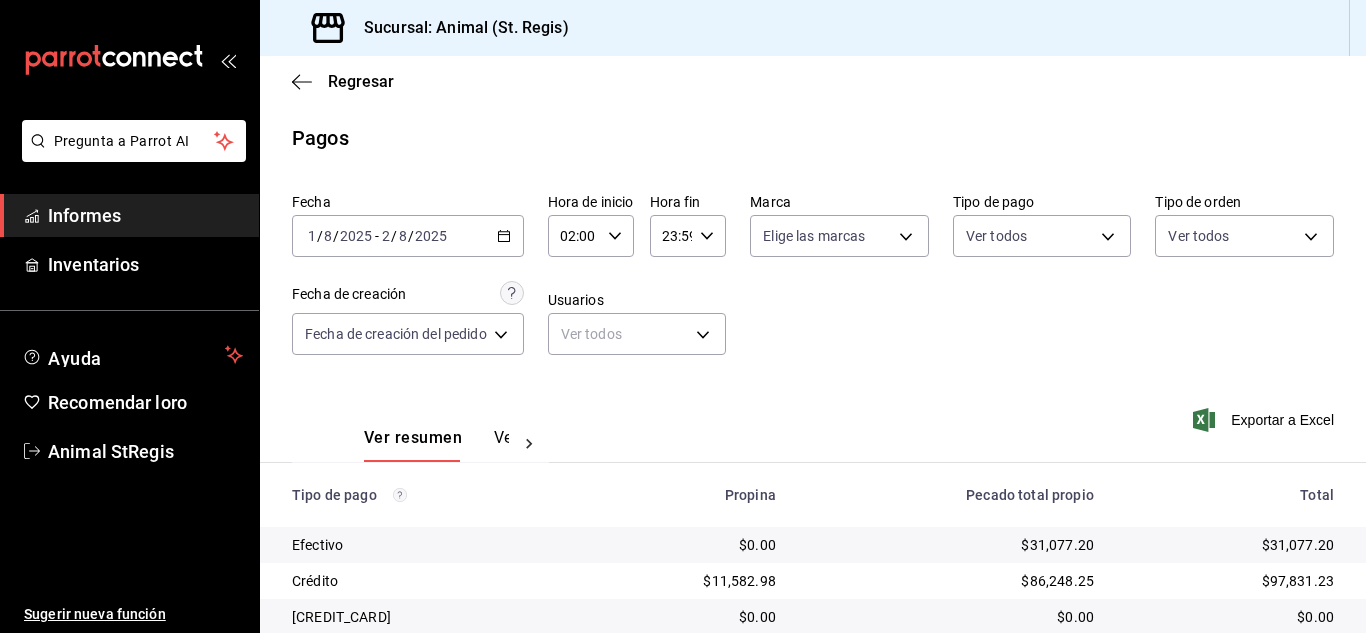 scroll, scrollTop: 0, scrollLeft: 0, axis: both 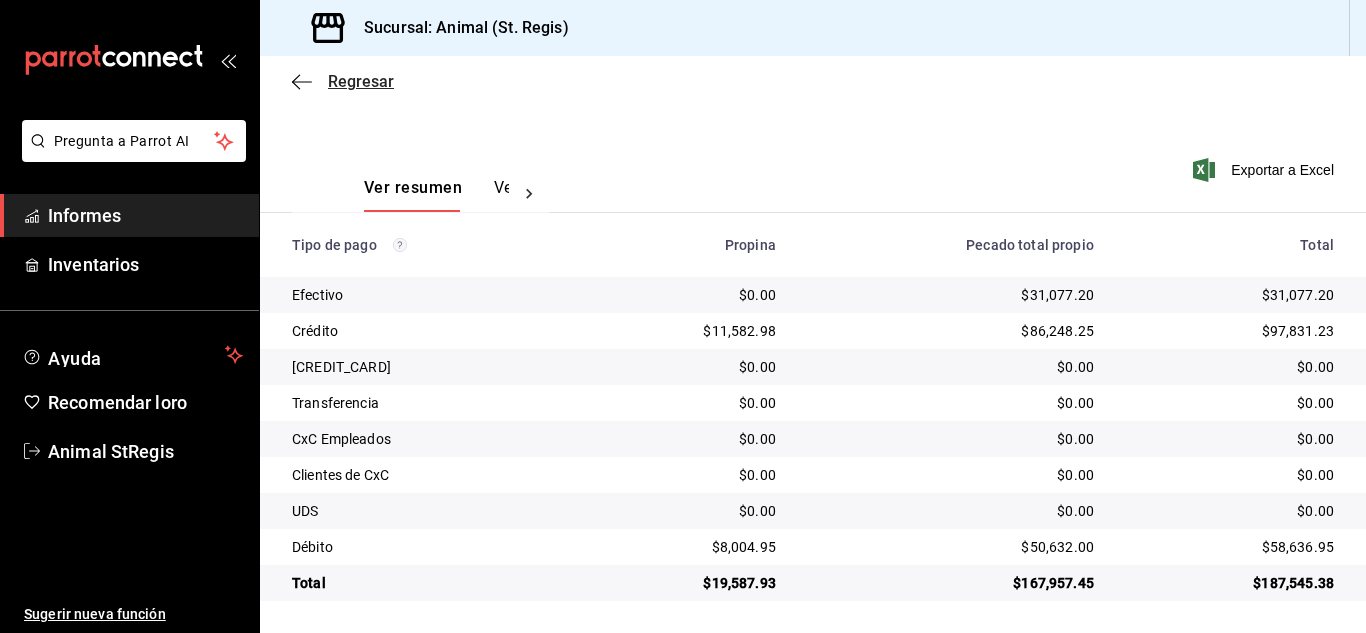 click on "Regresar" at bounding box center [361, 81] 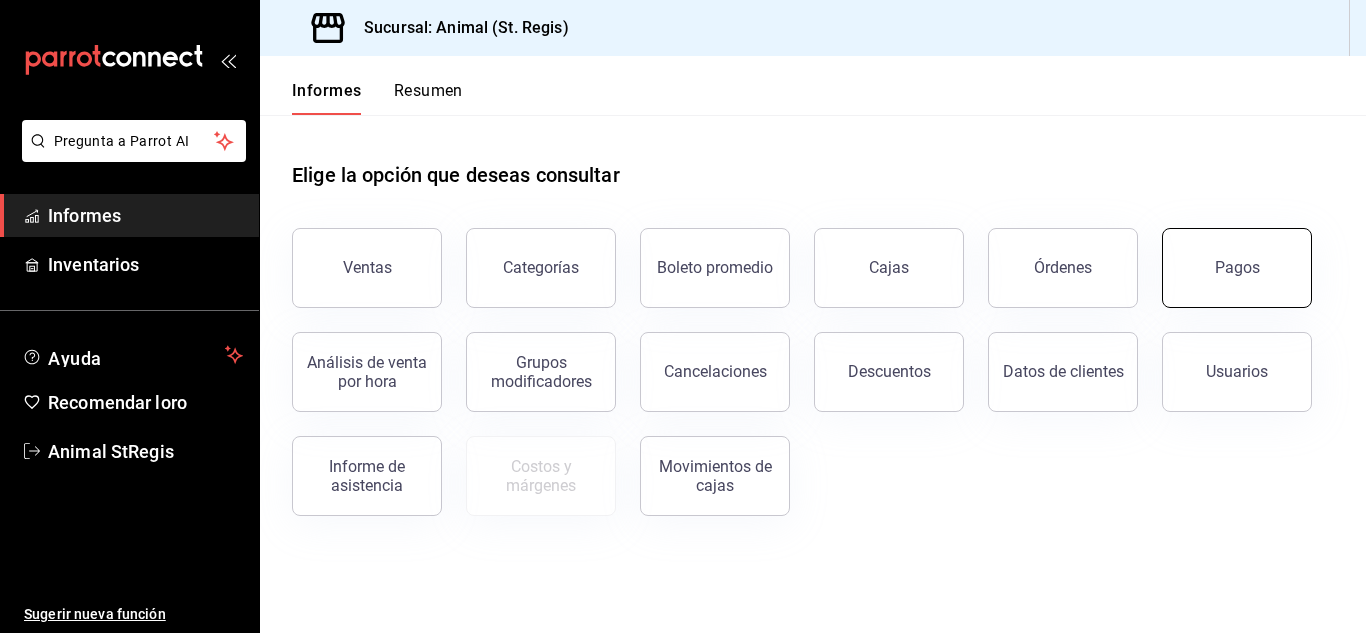 click on "Pagos" at bounding box center (1237, 267) 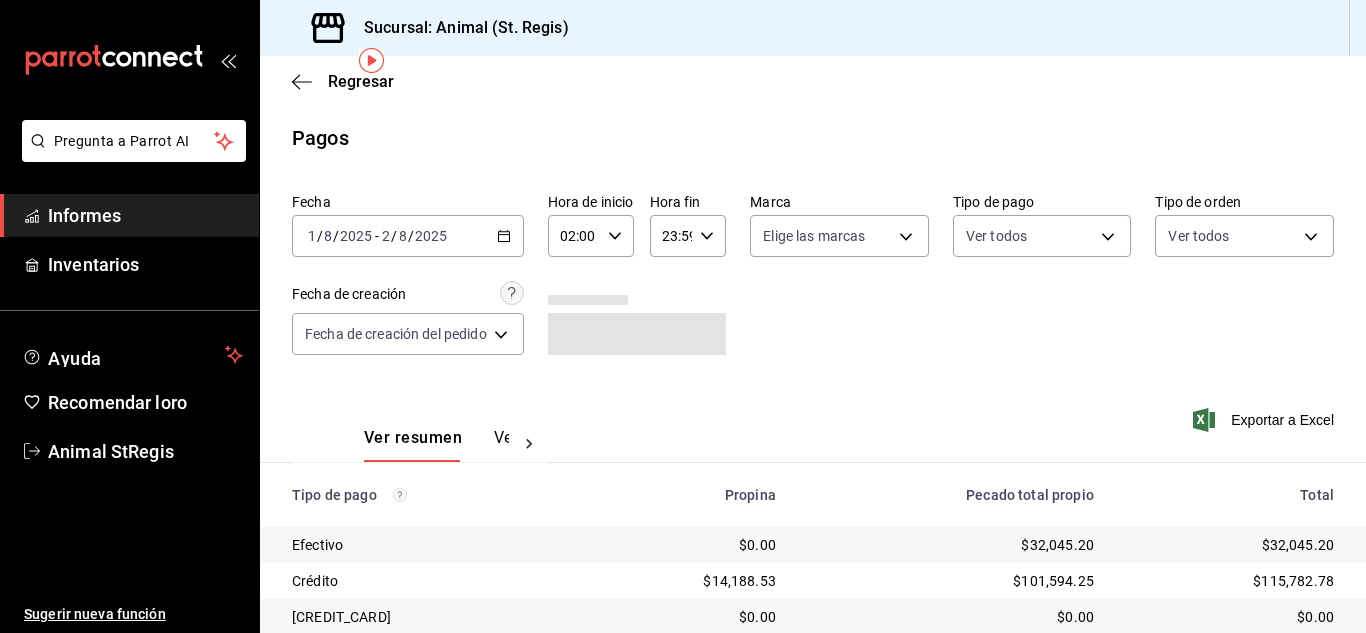 scroll, scrollTop: 251, scrollLeft: 0, axis: vertical 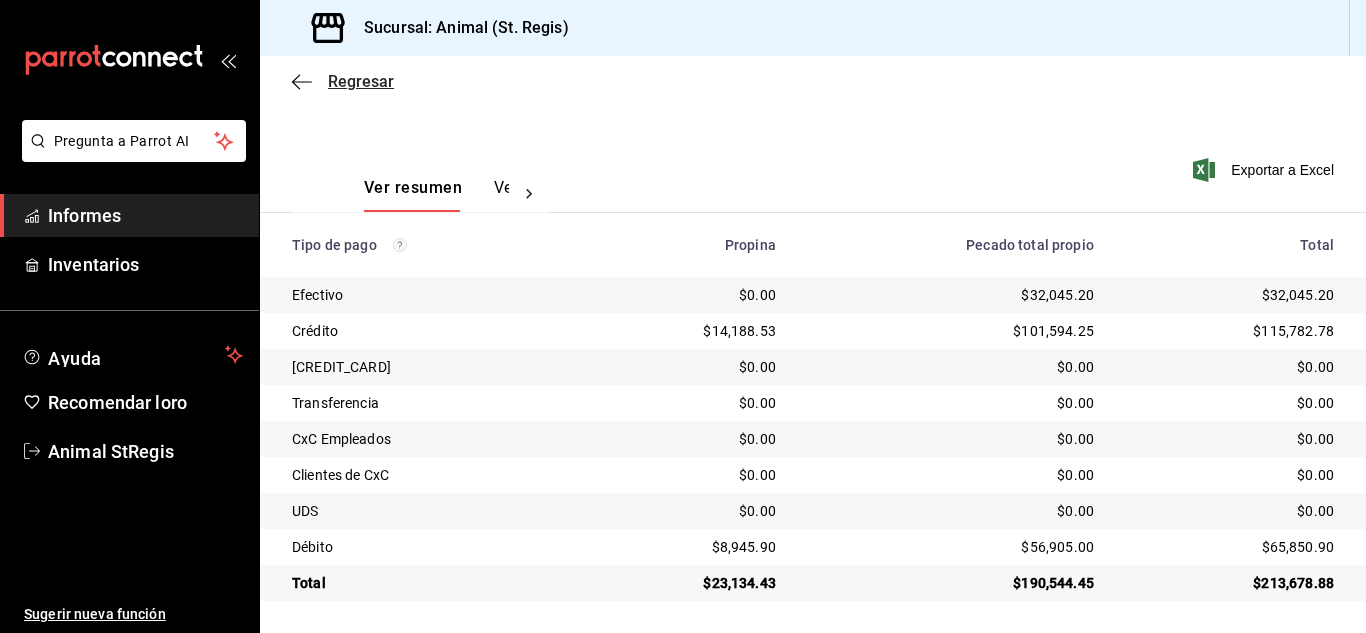 click on "Regresar" at bounding box center (361, 81) 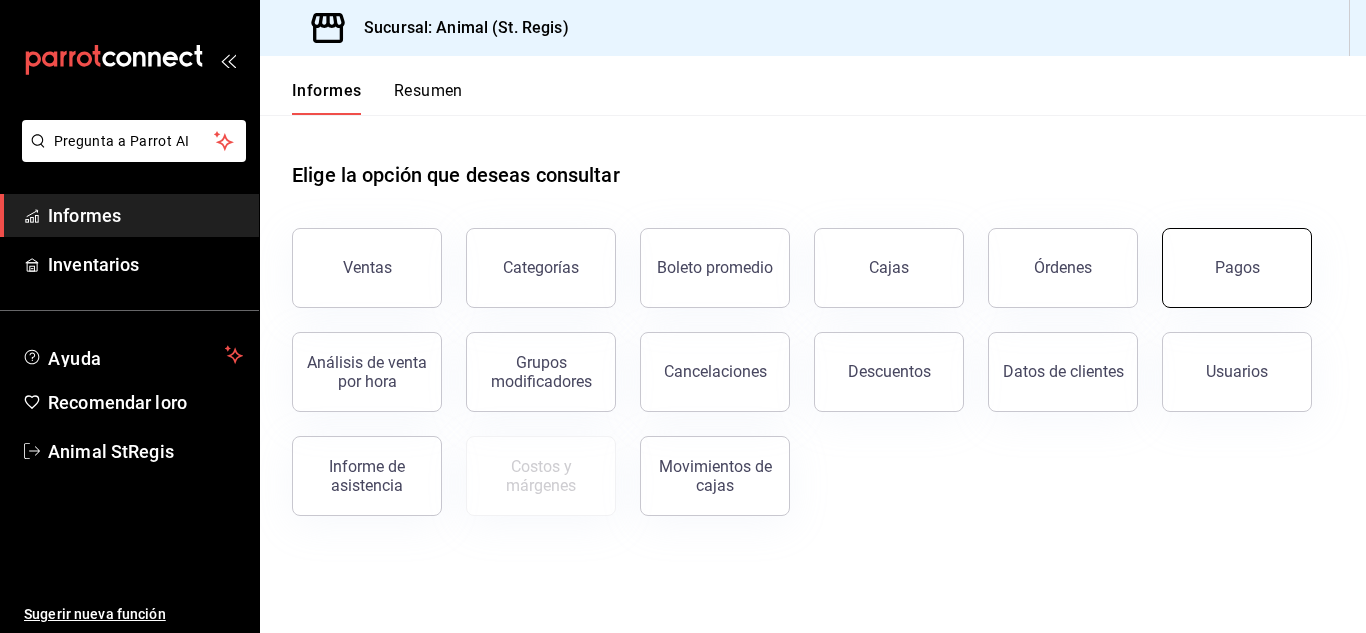click on "Pagos" at bounding box center [1237, 268] 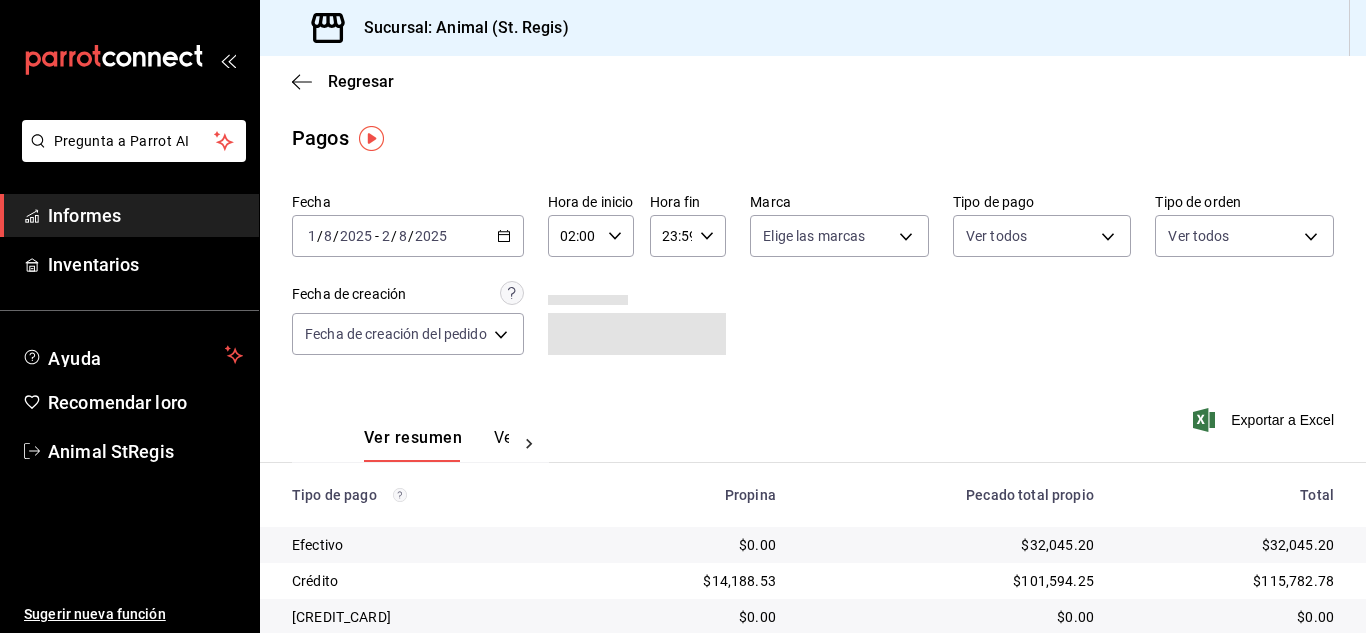 scroll, scrollTop: 251, scrollLeft: 0, axis: vertical 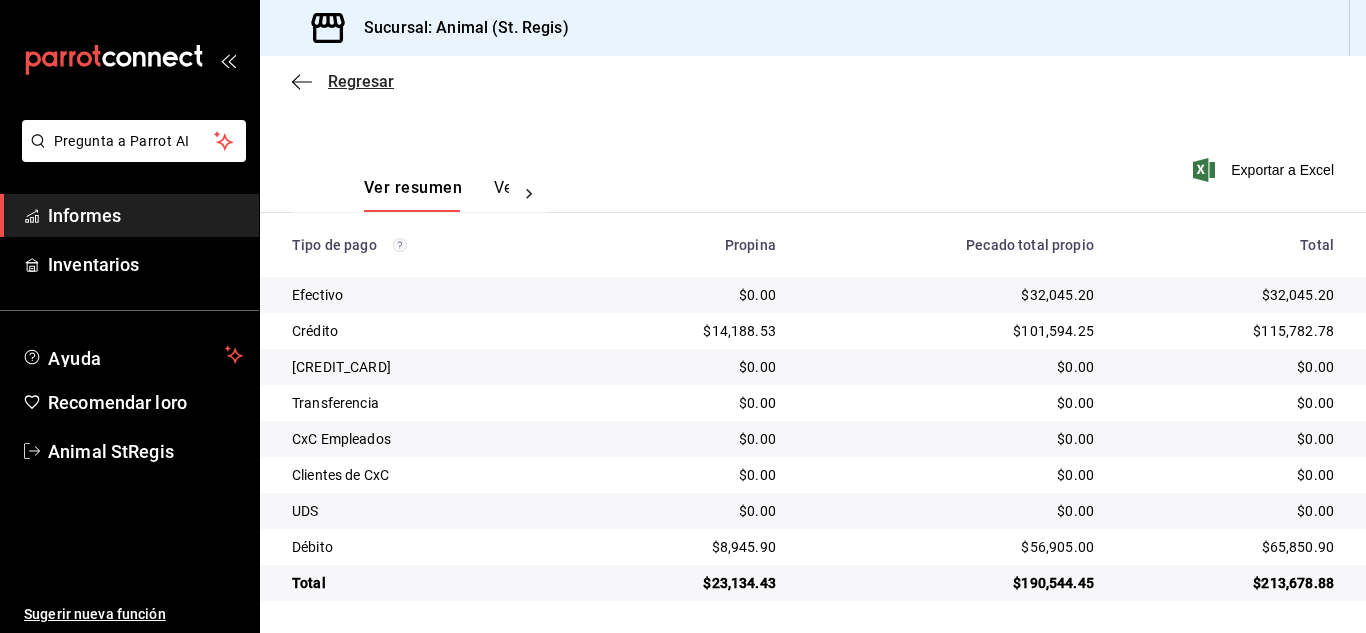 click on "Regresar" at bounding box center [361, 81] 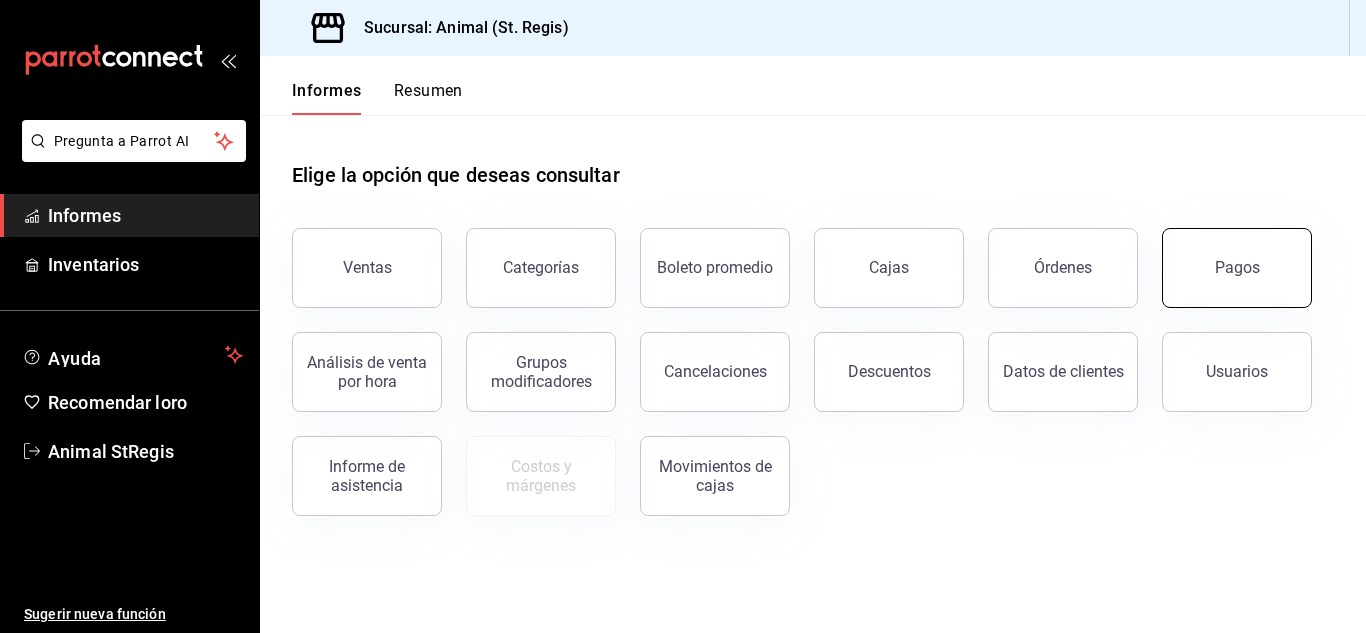 click on "Pagos" at bounding box center [1237, 267] 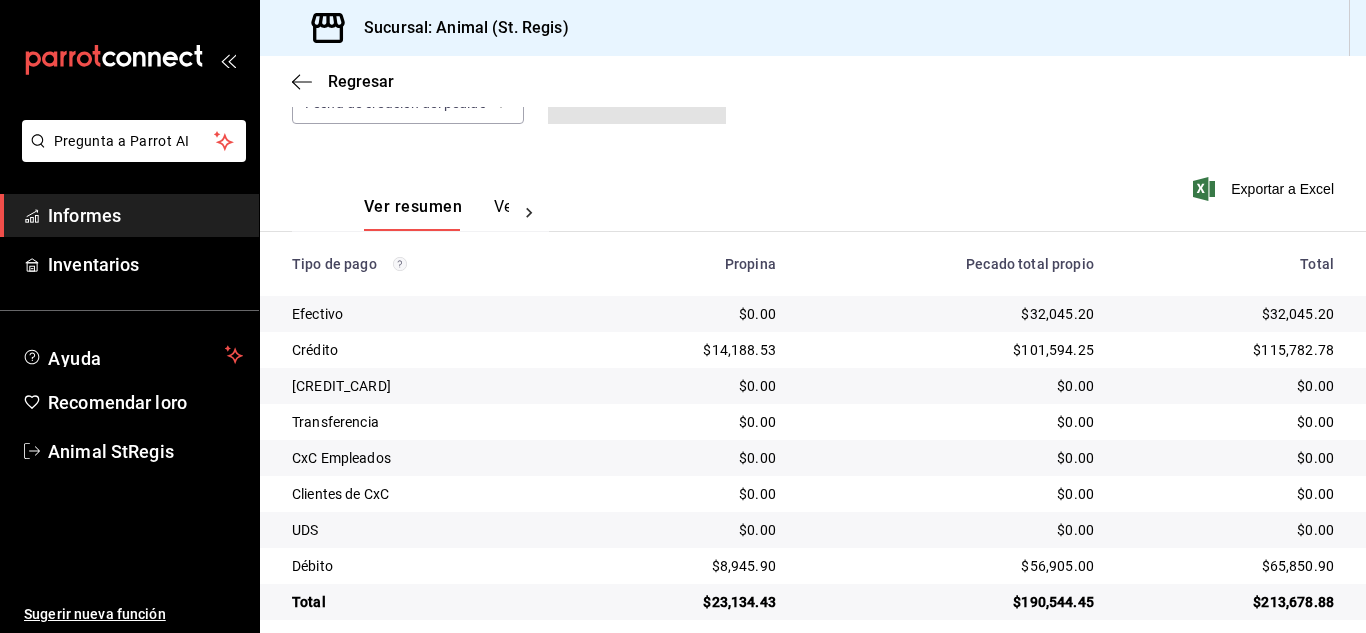 scroll, scrollTop: 251, scrollLeft: 0, axis: vertical 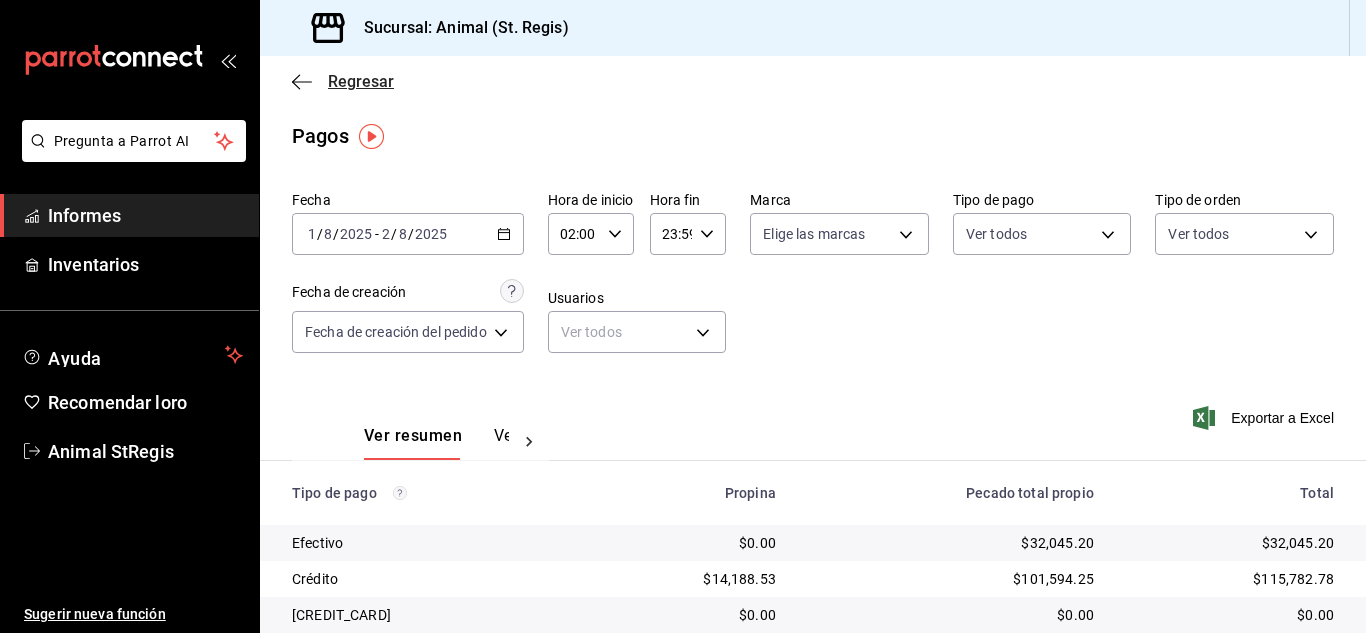 click on "Regresar" at bounding box center (361, 81) 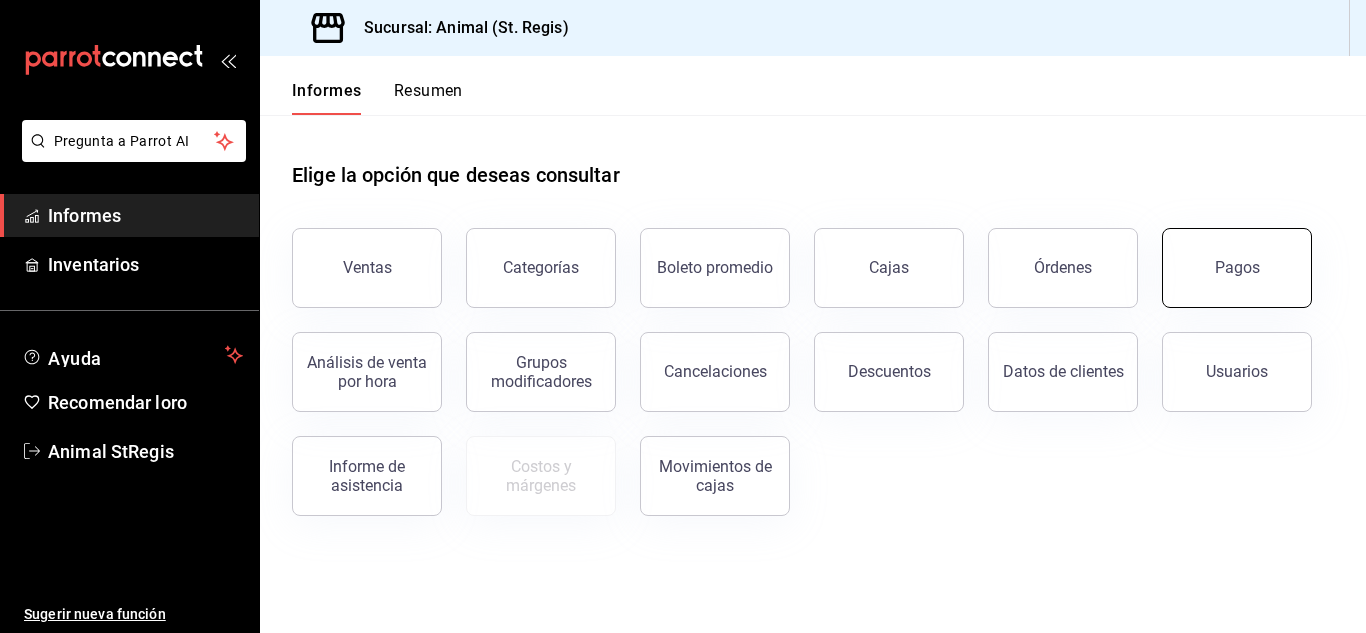 click on "Pagos" at bounding box center (1237, 267) 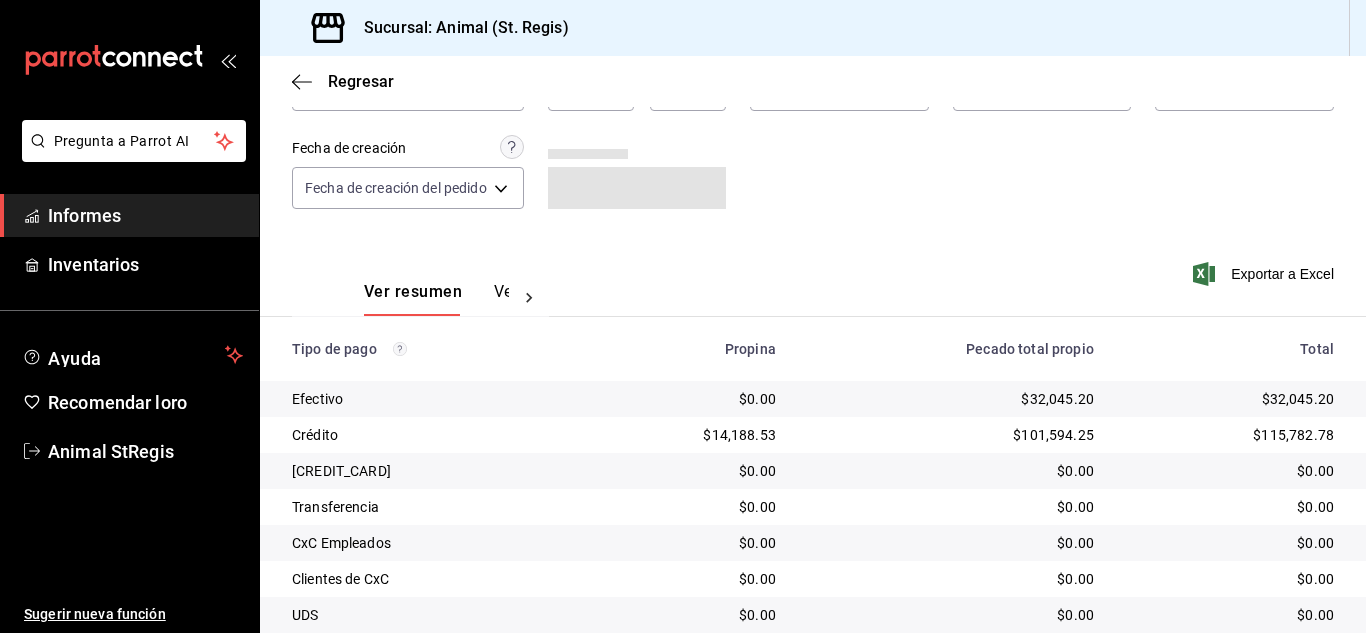 scroll, scrollTop: 142, scrollLeft: 0, axis: vertical 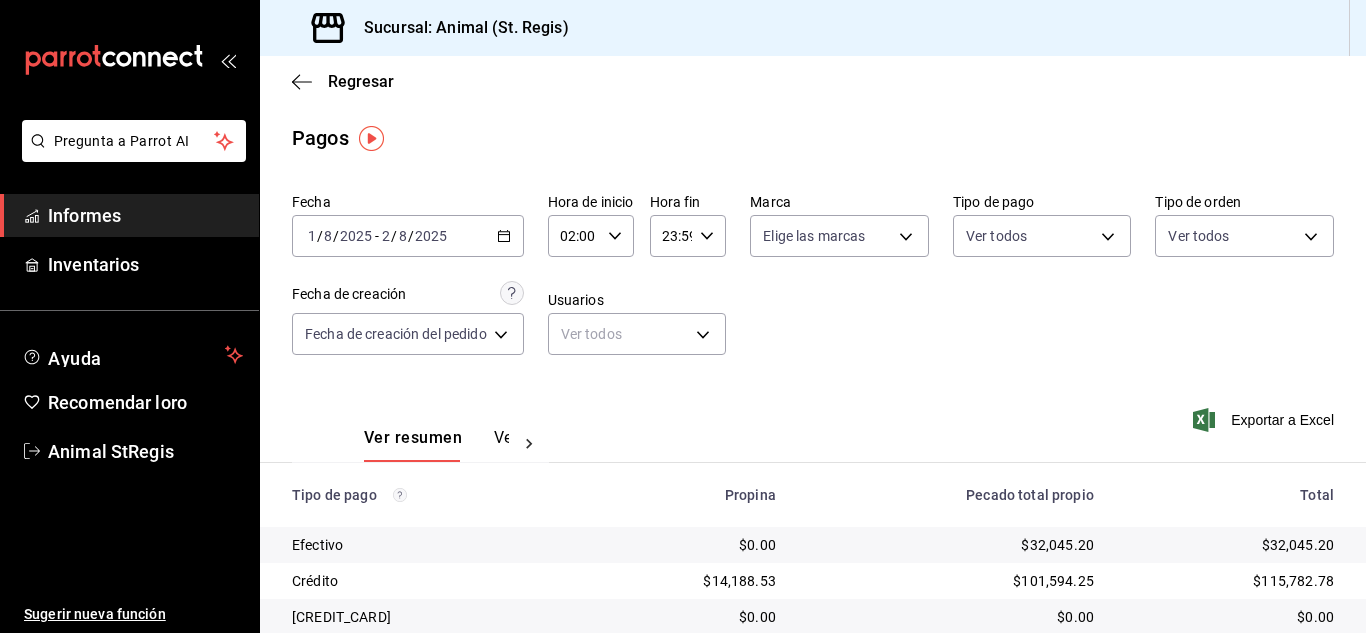 click on "/" at bounding box center [394, 236] 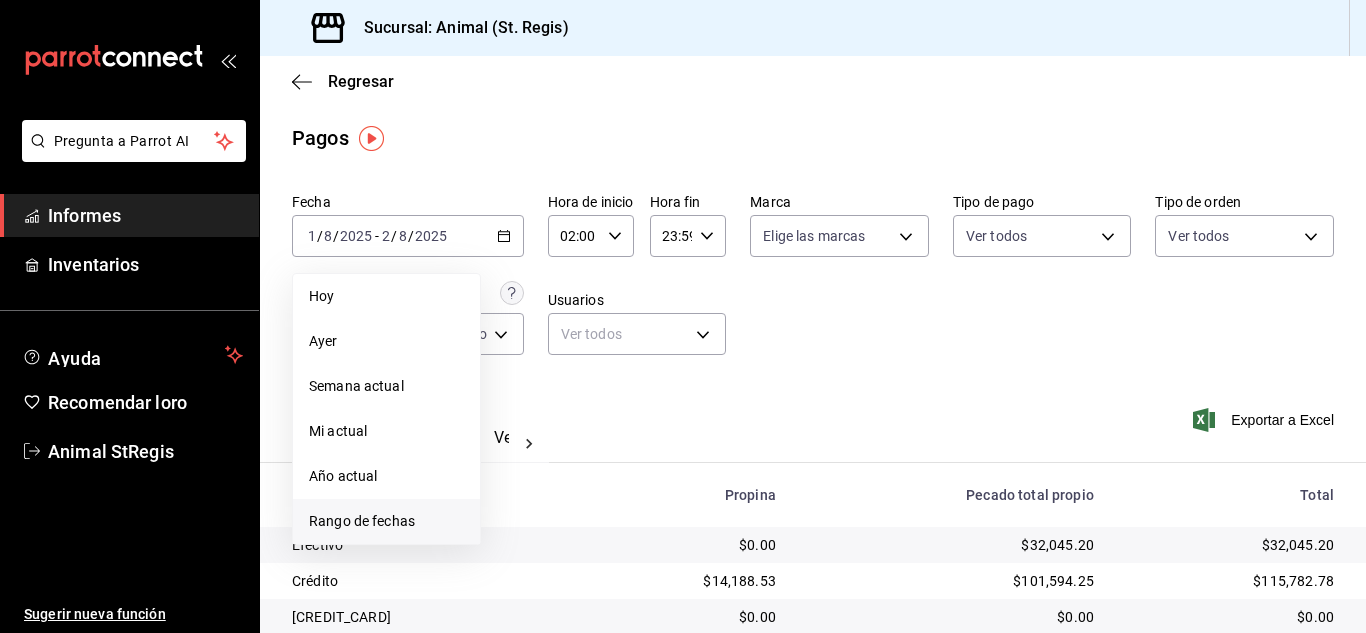 click on "Rango de fechas" at bounding box center (362, 521) 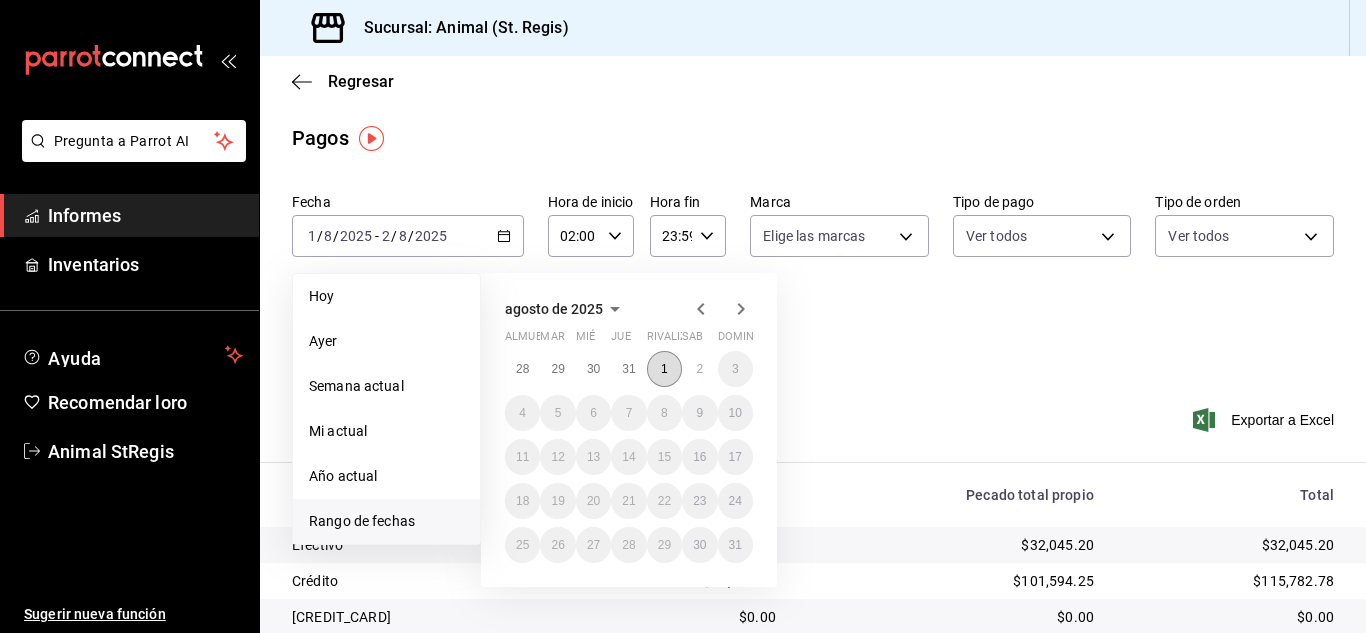 click on "1" at bounding box center [664, 369] 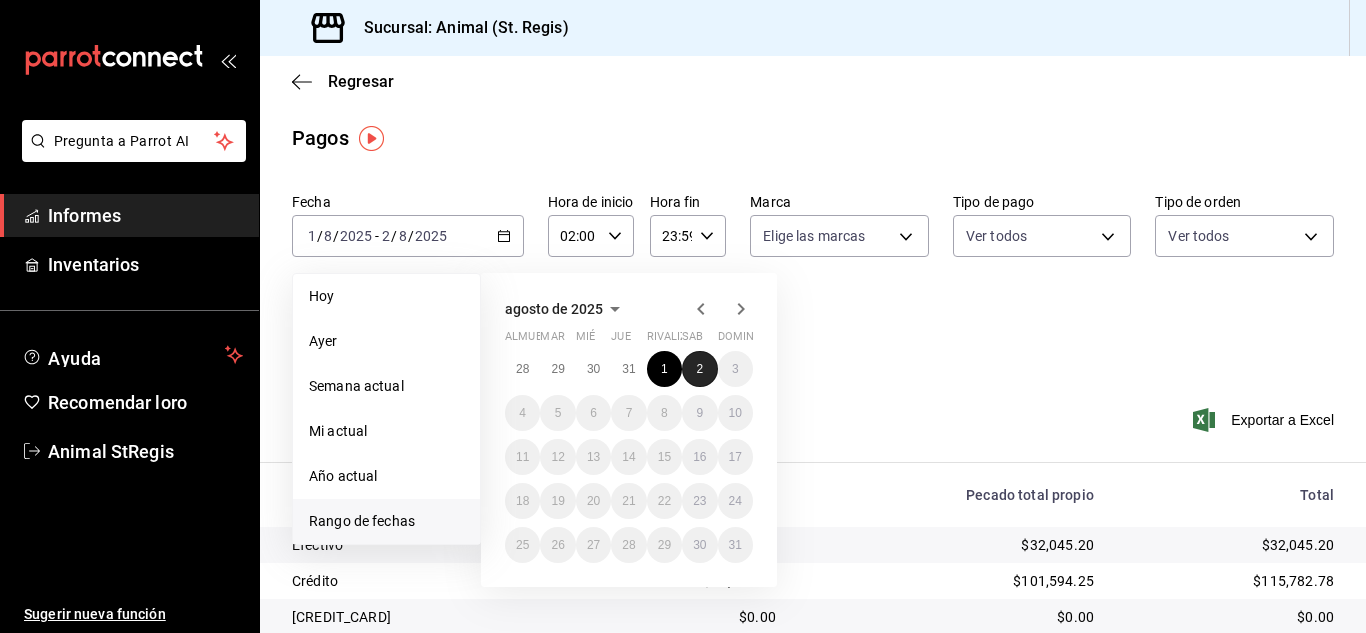 click on "2" at bounding box center [699, 369] 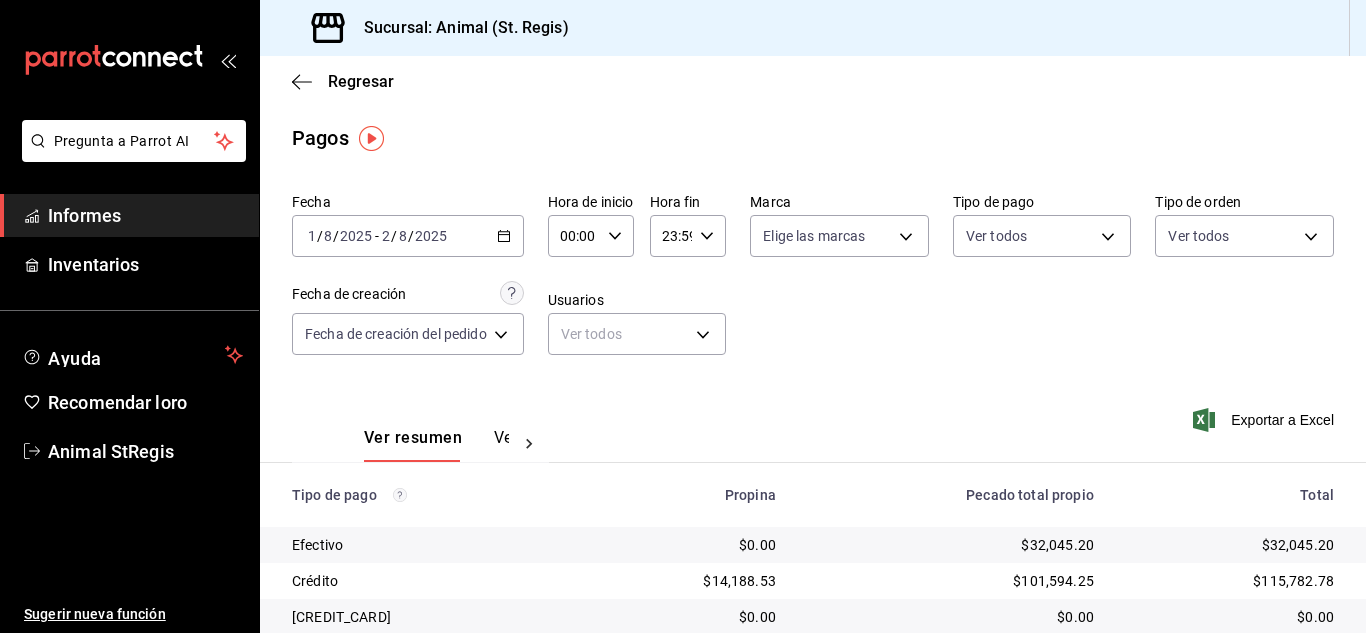 click on "Fecha [DATE] [DATE] - [DATE] [DATE] Hora de inicio [TIME] Hora de inicio Hora fin [TIME] Hora fin Marca Elige las marcas Tipo de pago Ver todos Tipo de orden Ver todos Fecha de creación   Fecha de creación del pedido ORDER Usuarios Ver todos null" at bounding box center [813, 282] 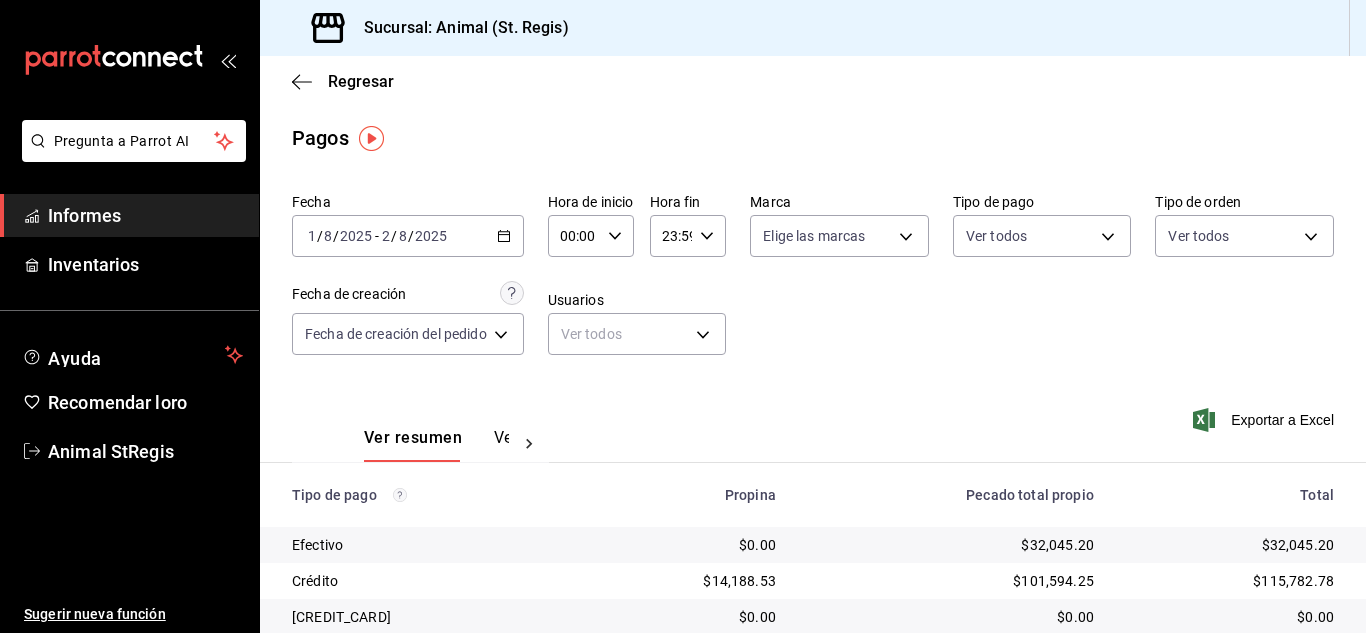 click 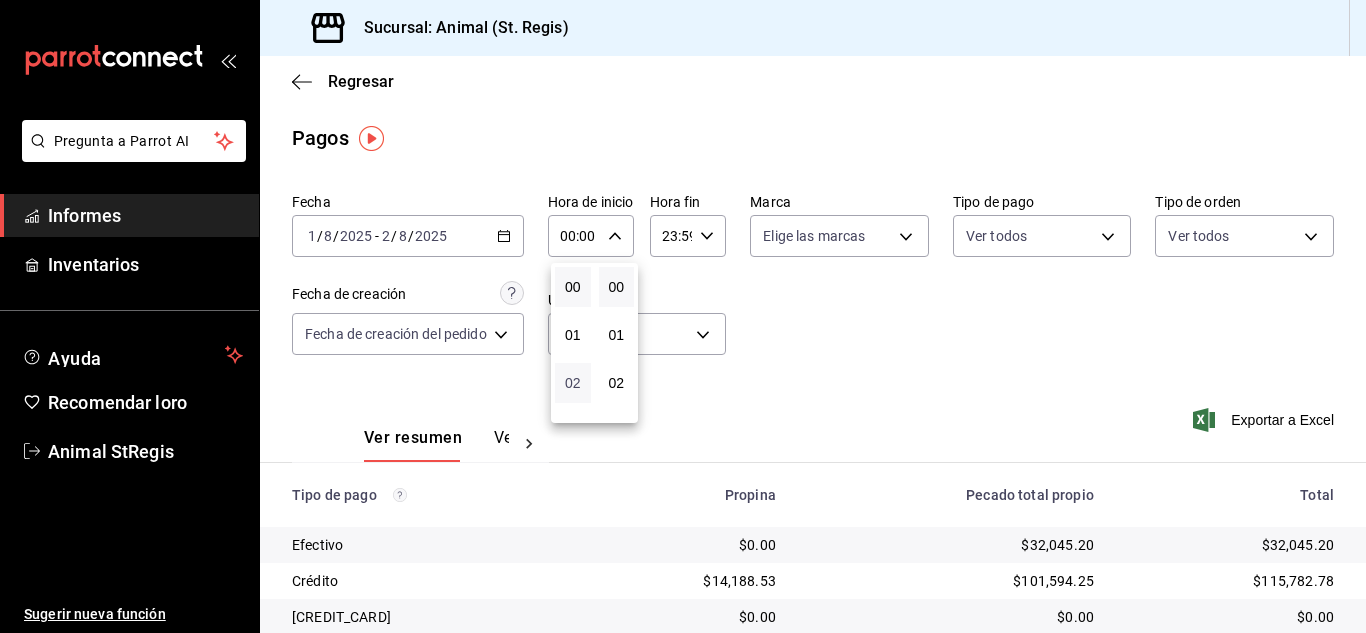 click on "02" at bounding box center [573, 383] 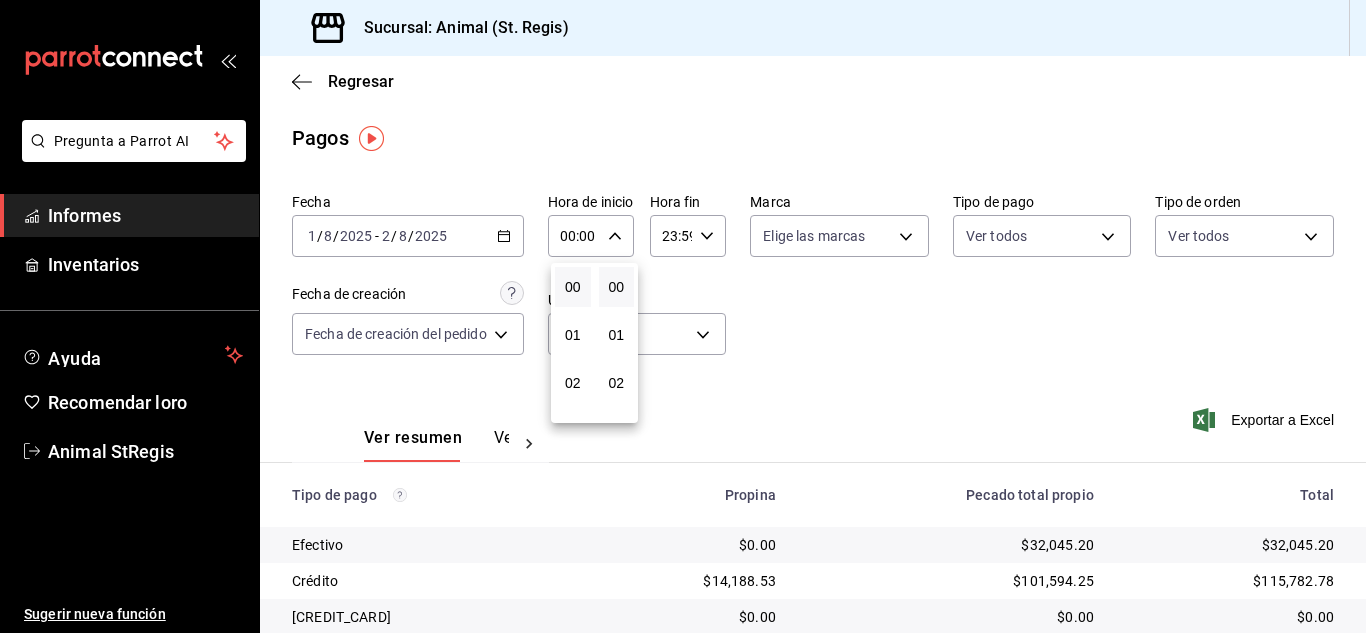 type on "02:00" 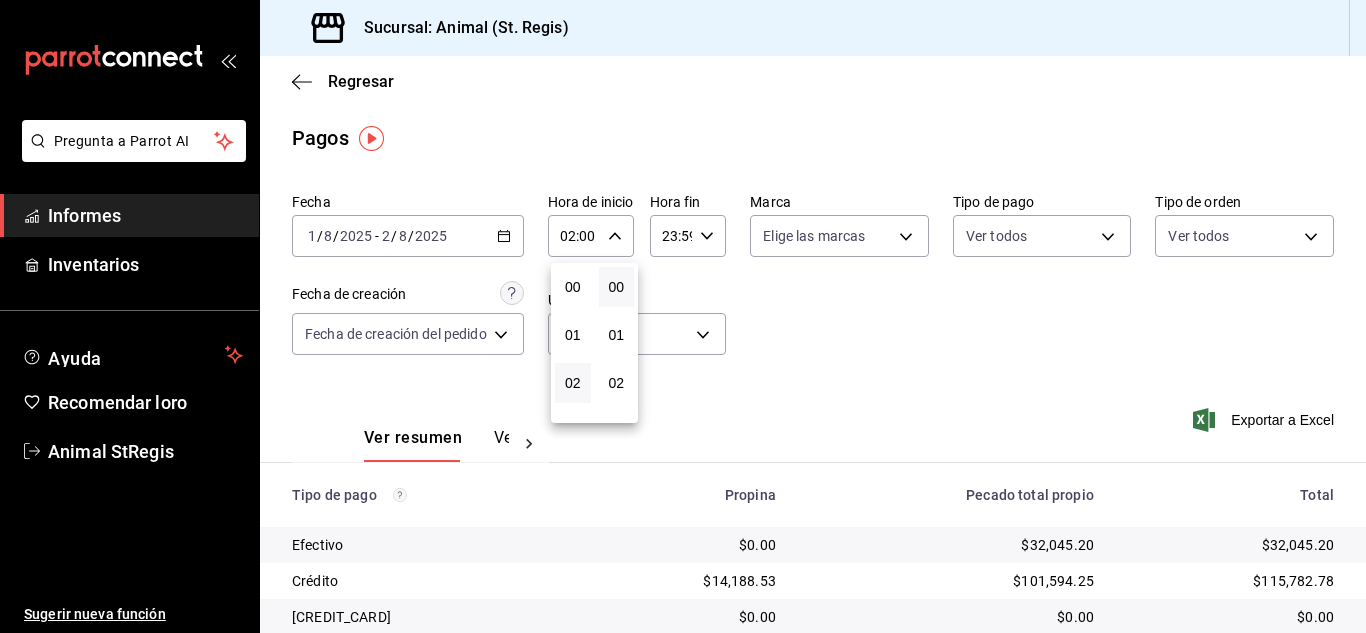 type 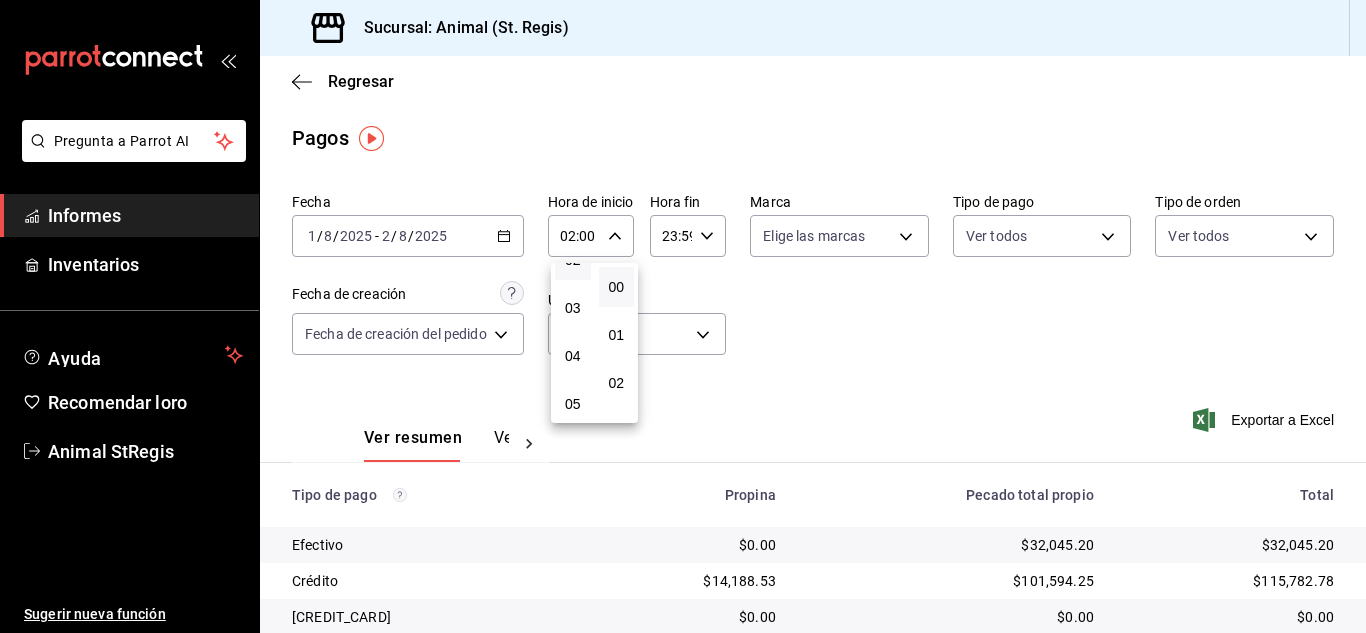 scroll, scrollTop: 160, scrollLeft: 0, axis: vertical 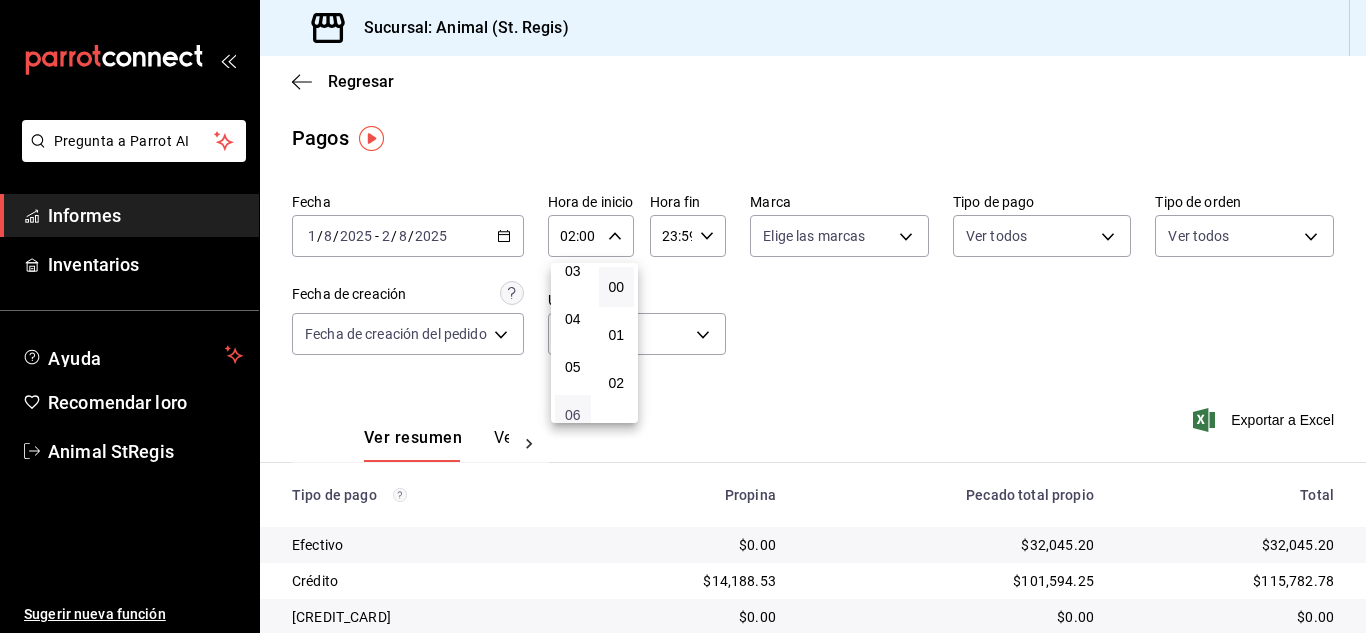 click on "06" at bounding box center [573, 415] 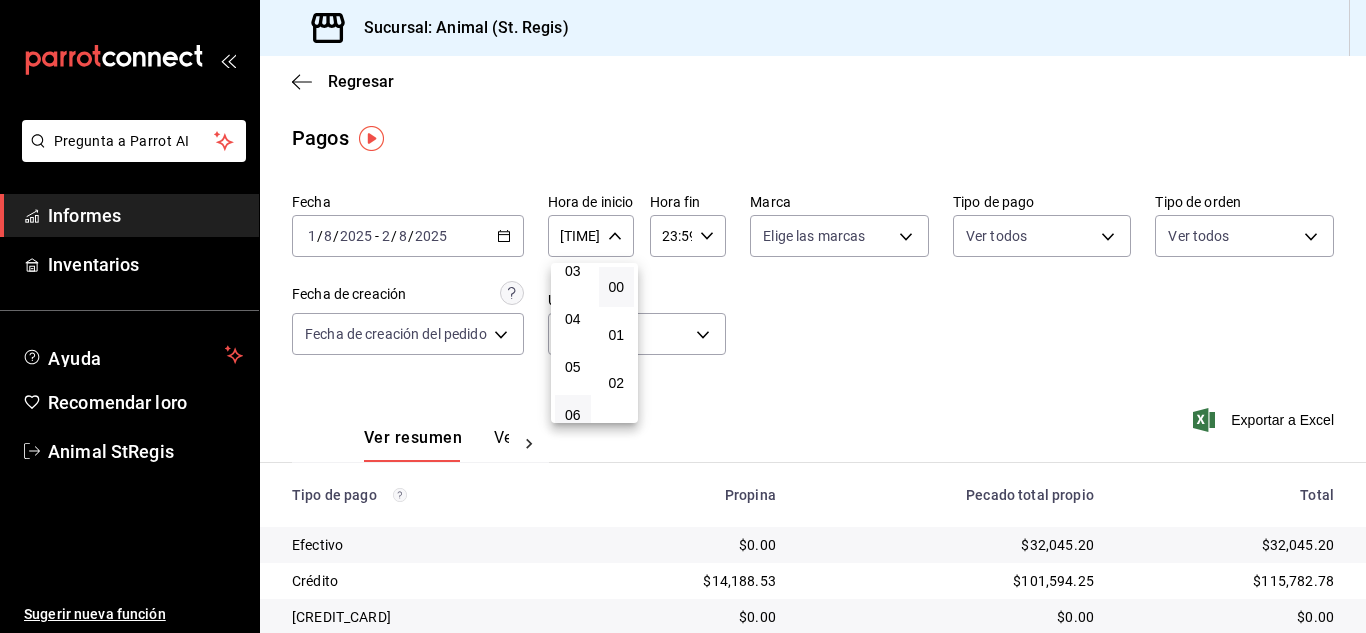 click at bounding box center [683, 316] 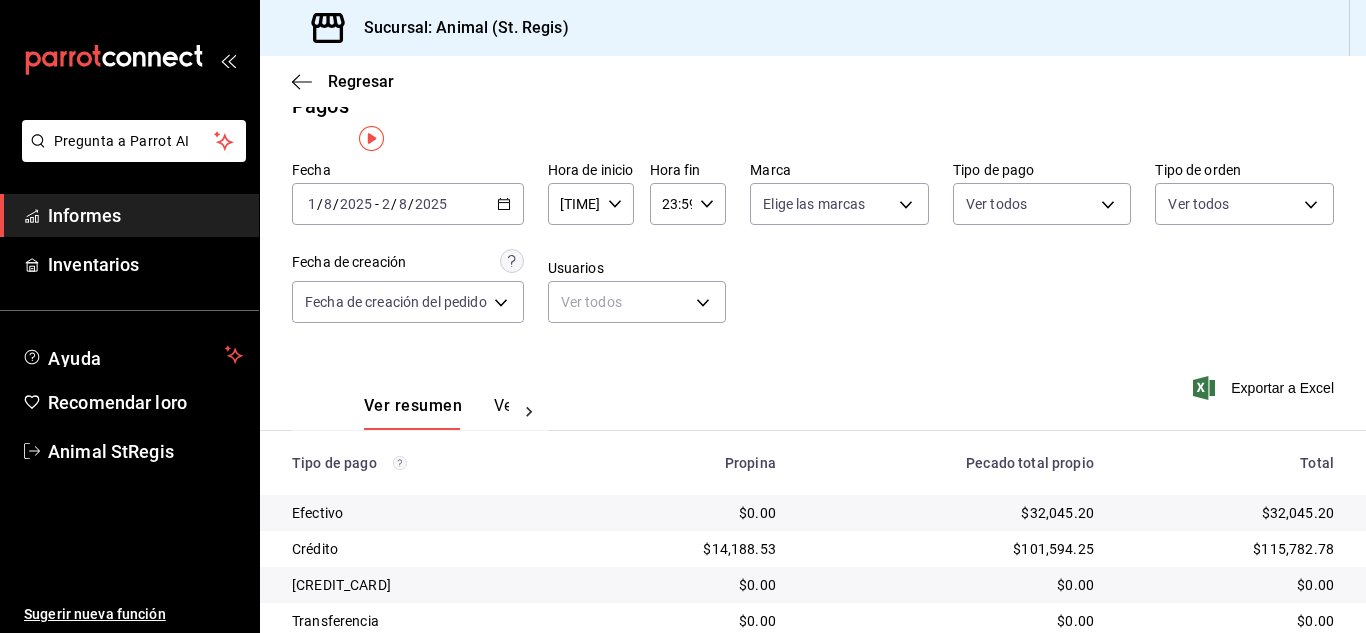 scroll, scrollTop: 0, scrollLeft: 0, axis: both 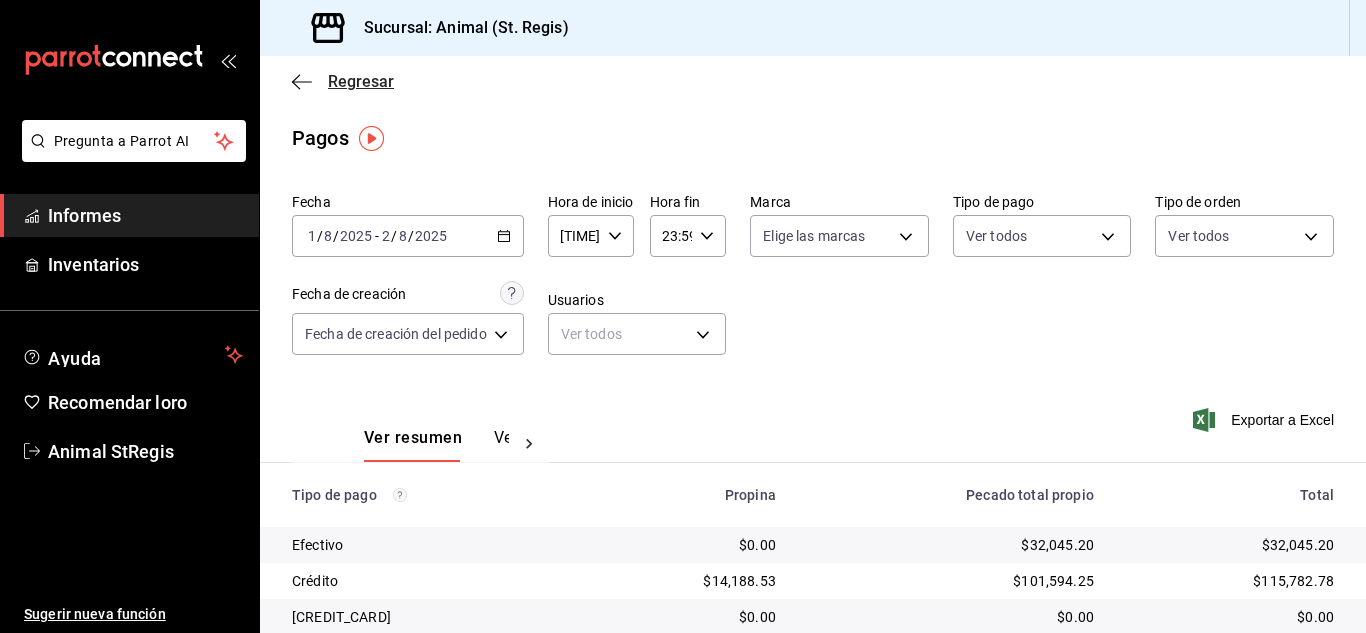 click on "Regresar" at bounding box center [361, 81] 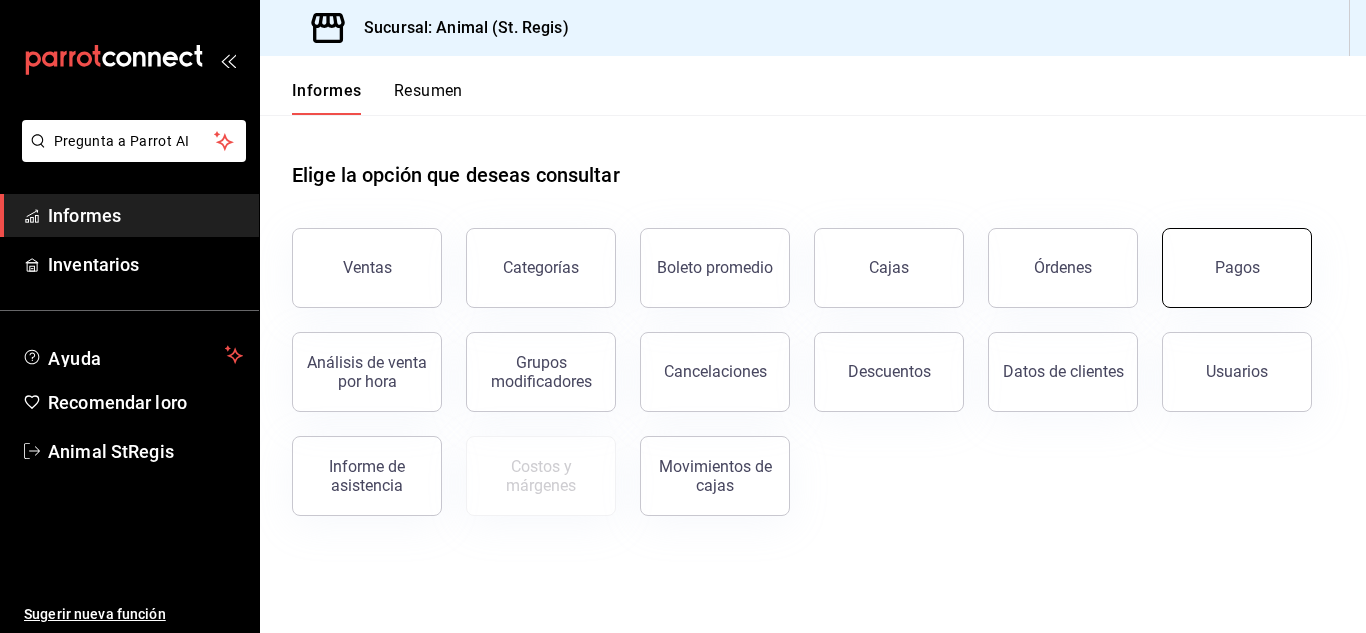 click on "Pagos" at bounding box center [1237, 267] 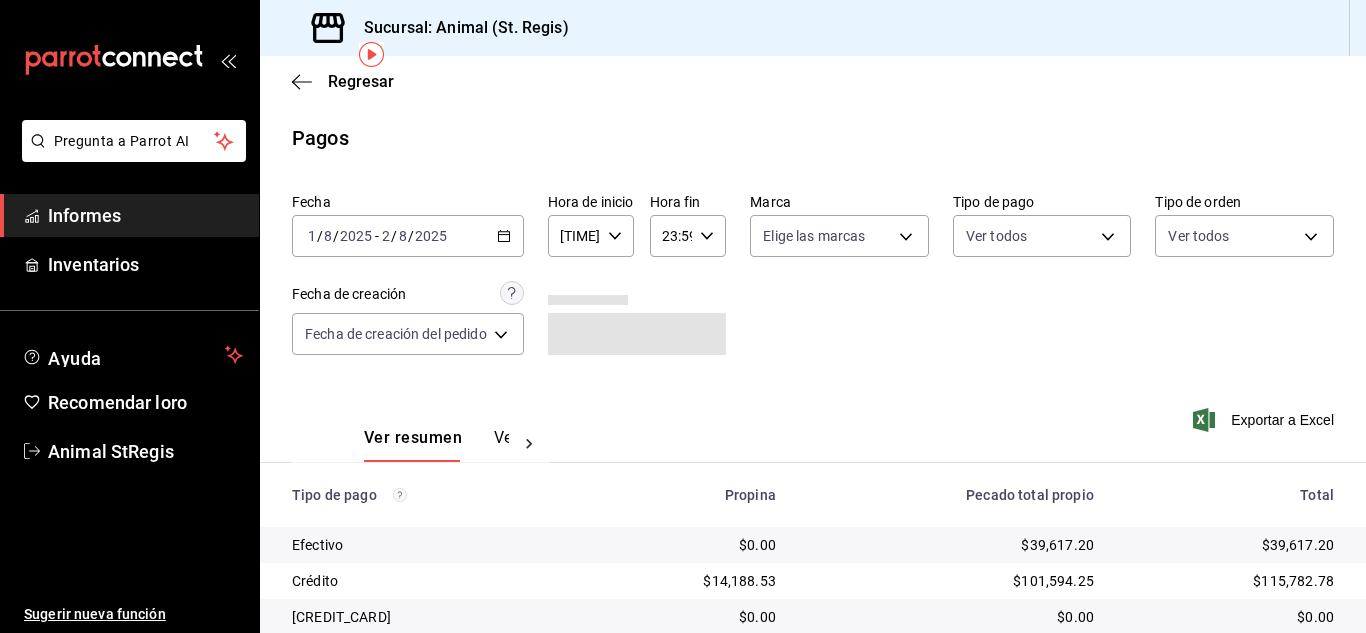 scroll, scrollTop: 251, scrollLeft: 0, axis: vertical 